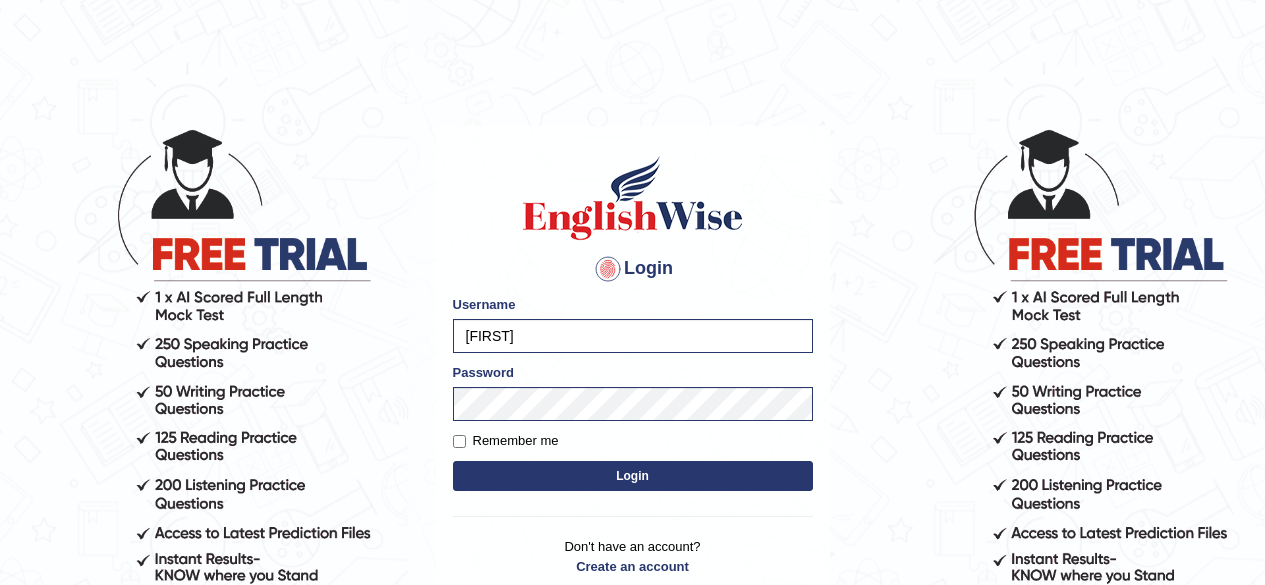 scroll, scrollTop: 0, scrollLeft: 0, axis: both 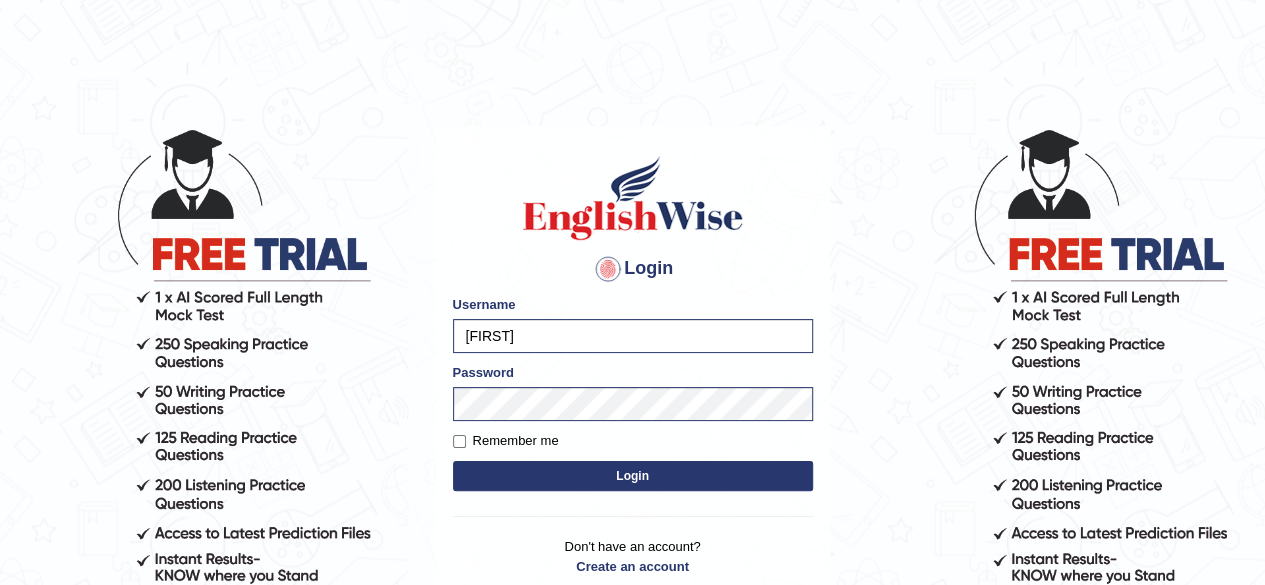click on "Login" at bounding box center [633, 476] 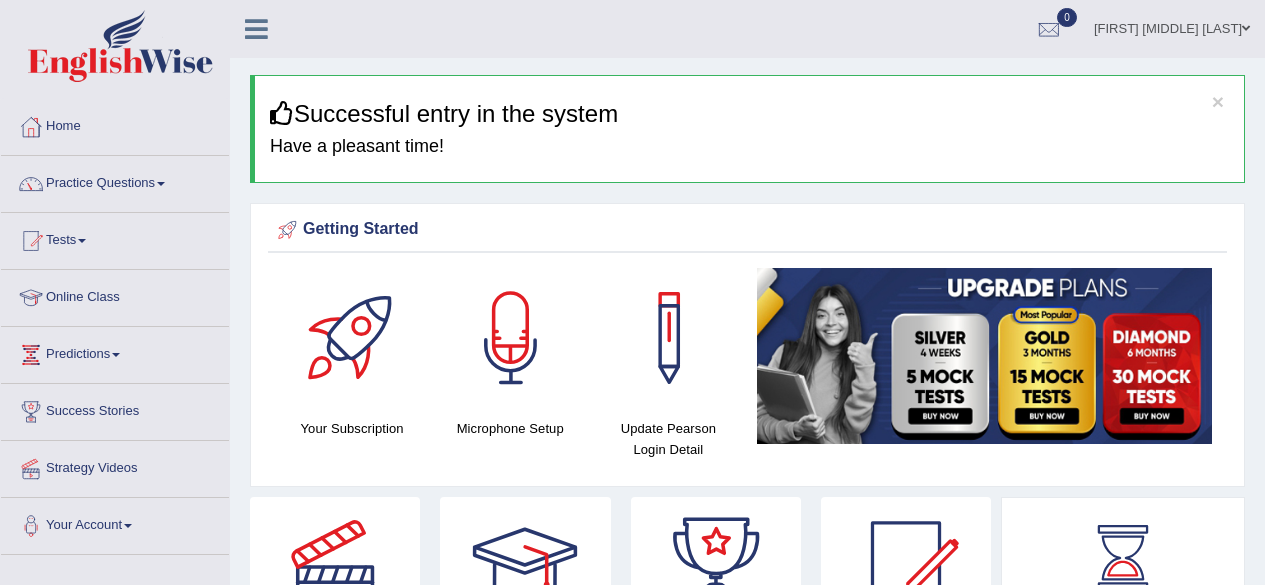 scroll, scrollTop: 0, scrollLeft: 0, axis: both 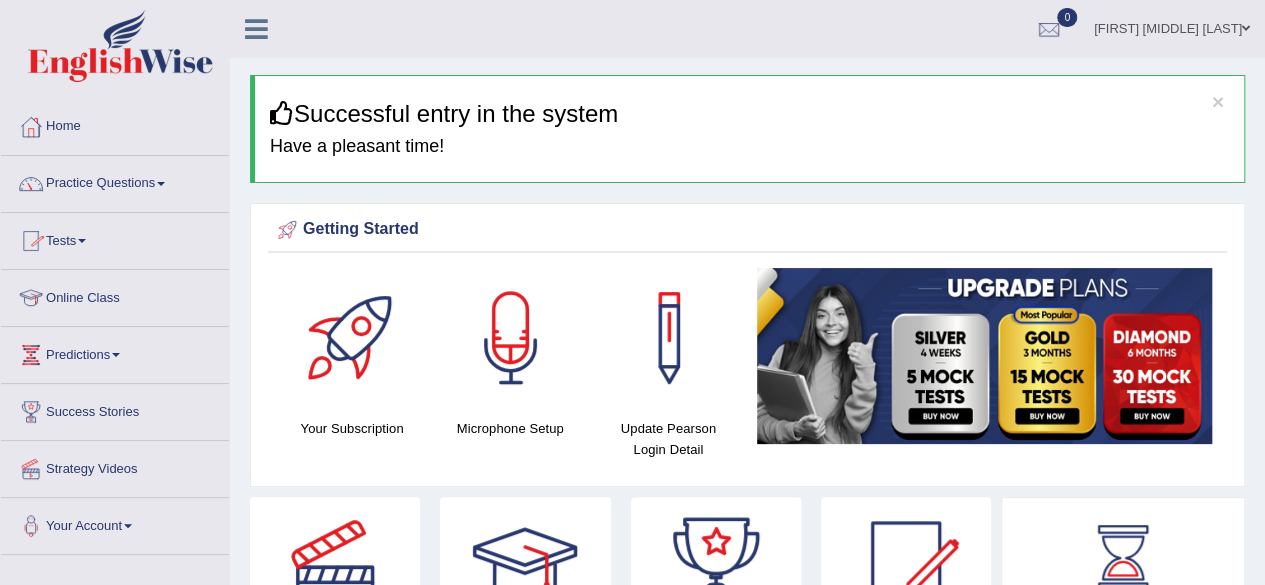 click on "Online Class" at bounding box center [115, 295] 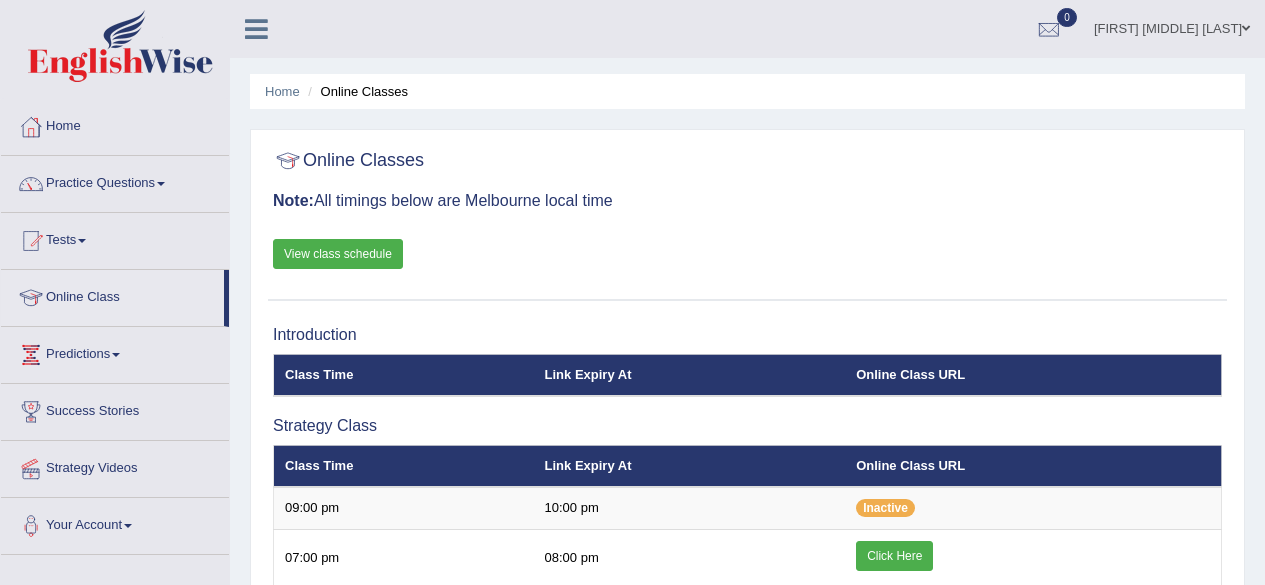 scroll, scrollTop: 0, scrollLeft: 0, axis: both 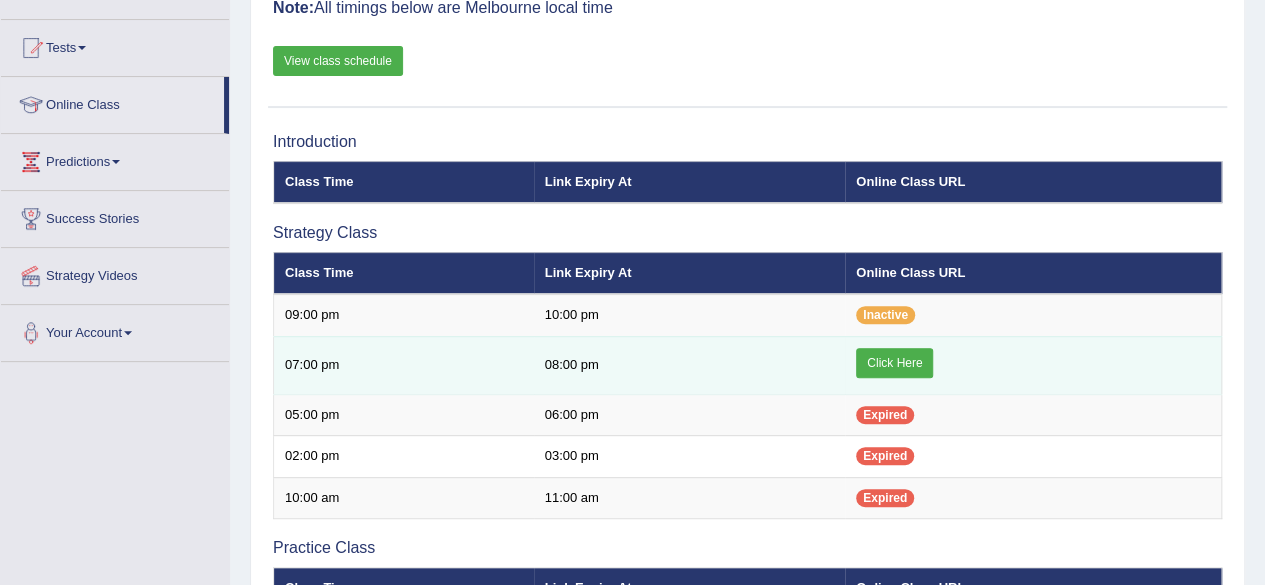 drag, startPoint x: 0, startPoint y: 0, endPoint x: 886, endPoint y: 365, distance: 958.23846 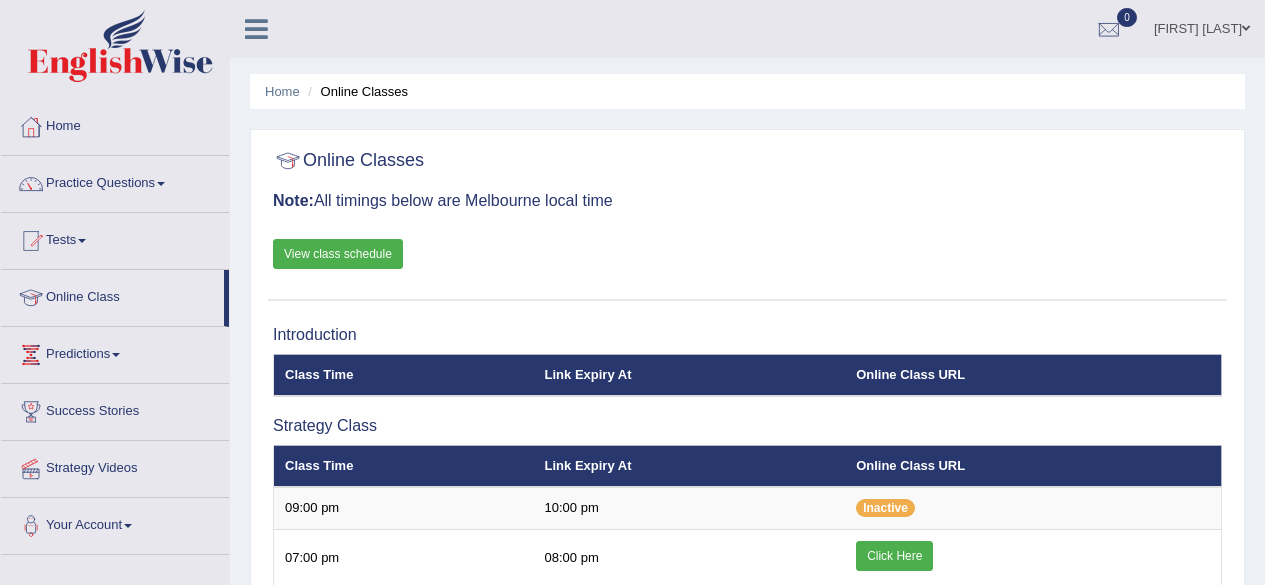 scroll, scrollTop: 705, scrollLeft: 0, axis: vertical 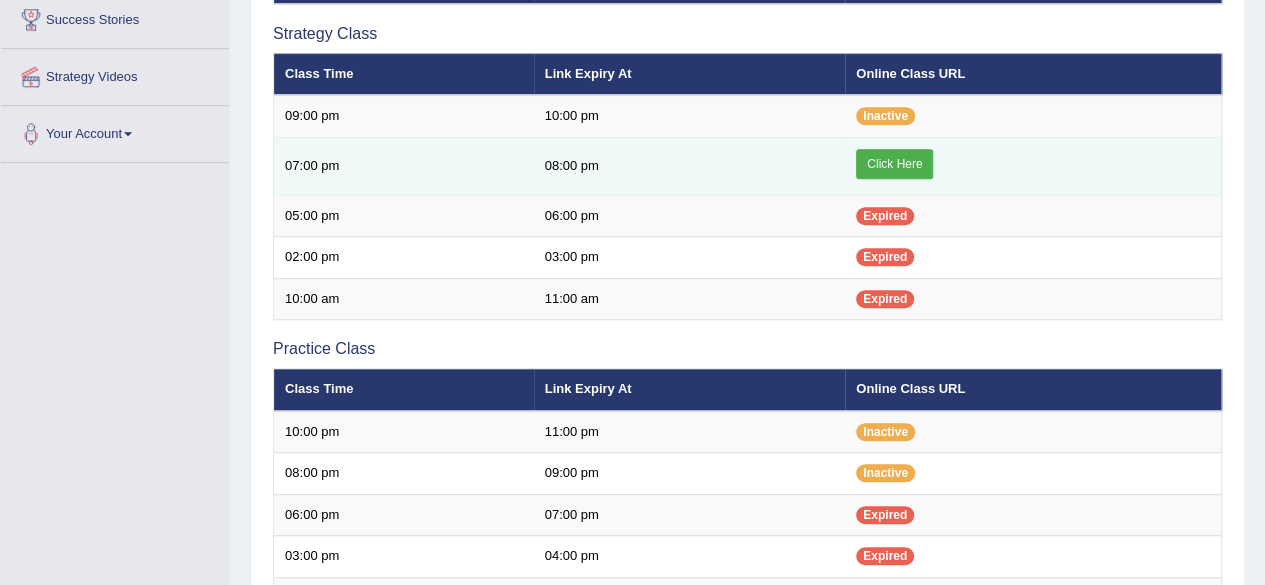 click on "Click Here" at bounding box center (894, 164) 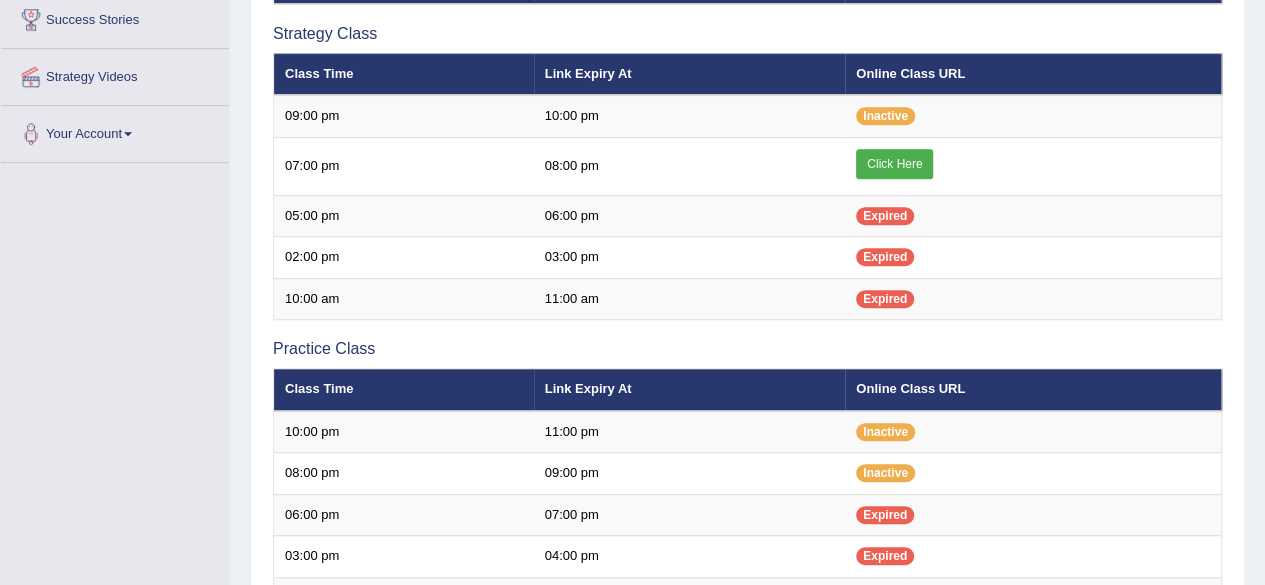 scroll, scrollTop: 392, scrollLeft: 0, axis: vertical 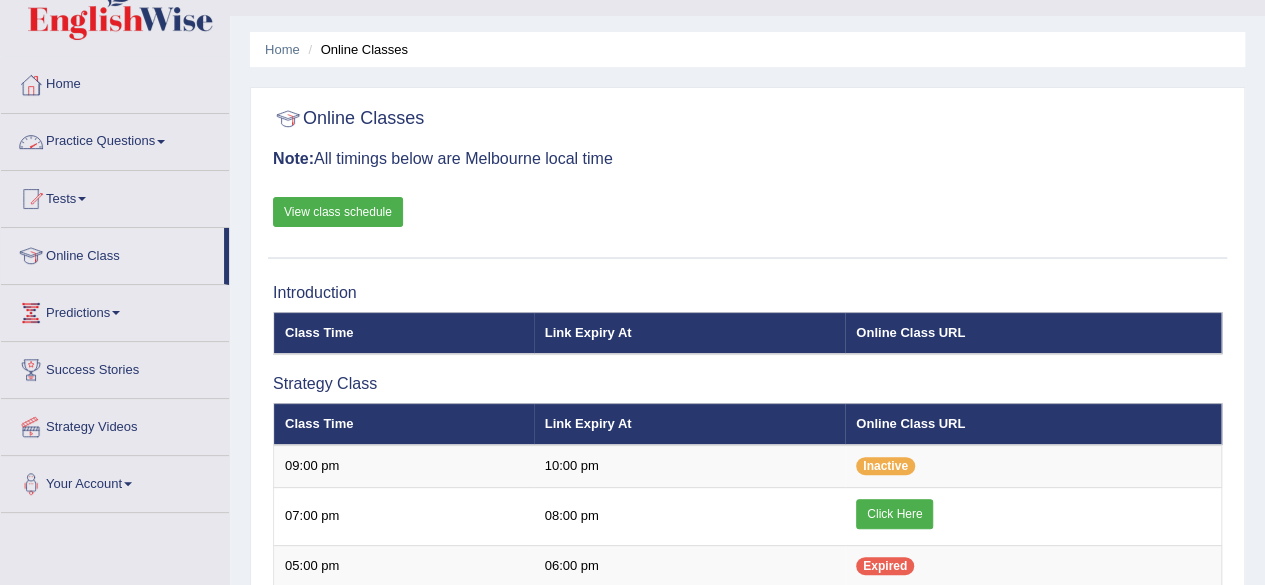click at bounding box center (161, 142) 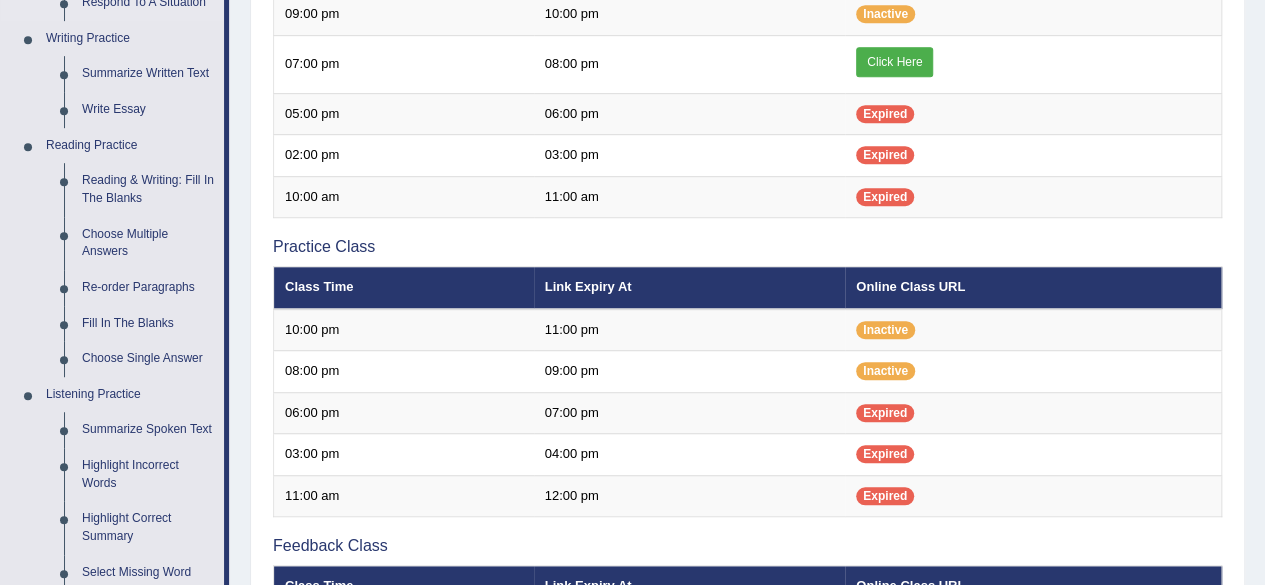 scroll, scrollTop: 538, scrollLeft: 0, axis: vertical 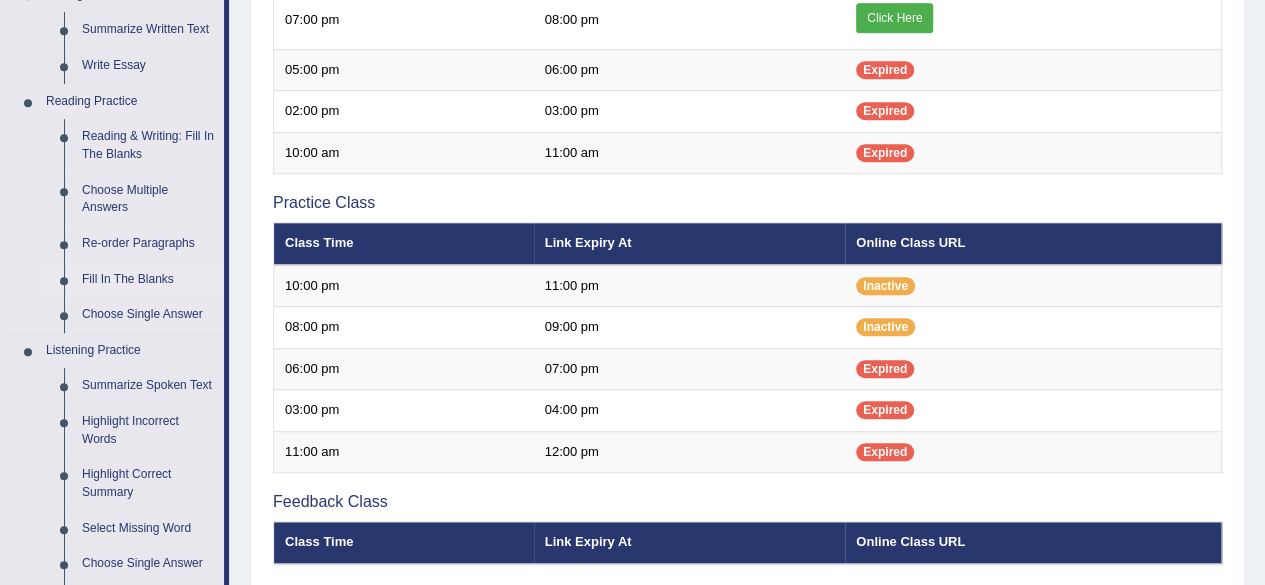 click on "Fill In The Blanks" at bounding box center (148, 280) 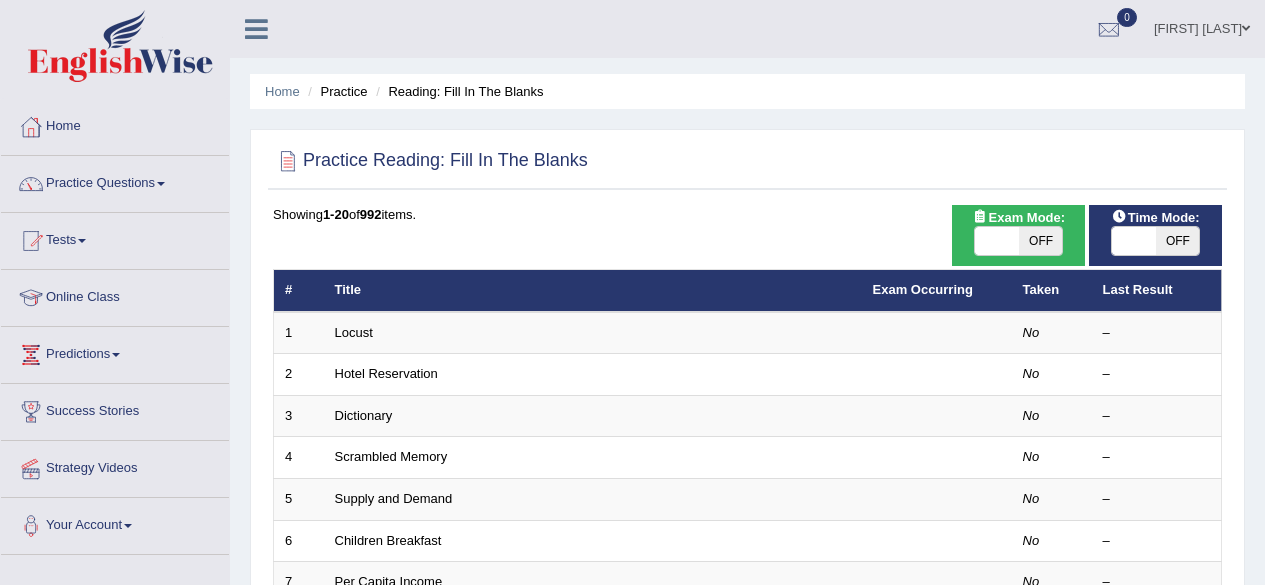 scroll, scrollTop: 0, scrollLeft: 0, axis: both 